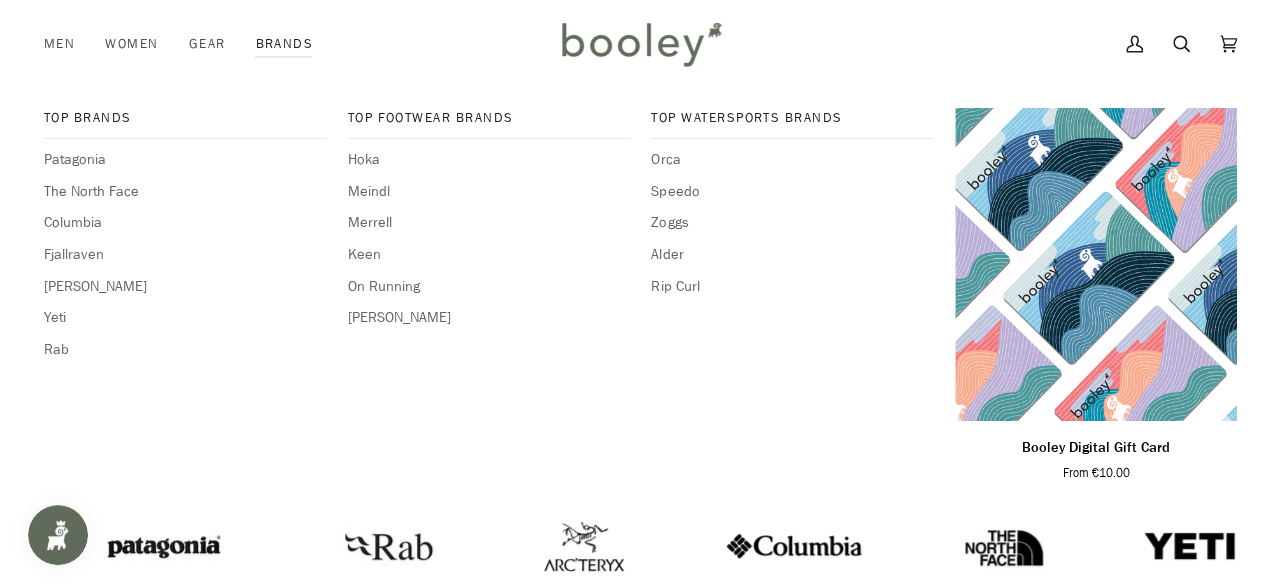 scroll, scrollTop: 0, scrollLeft: 0, axis: both 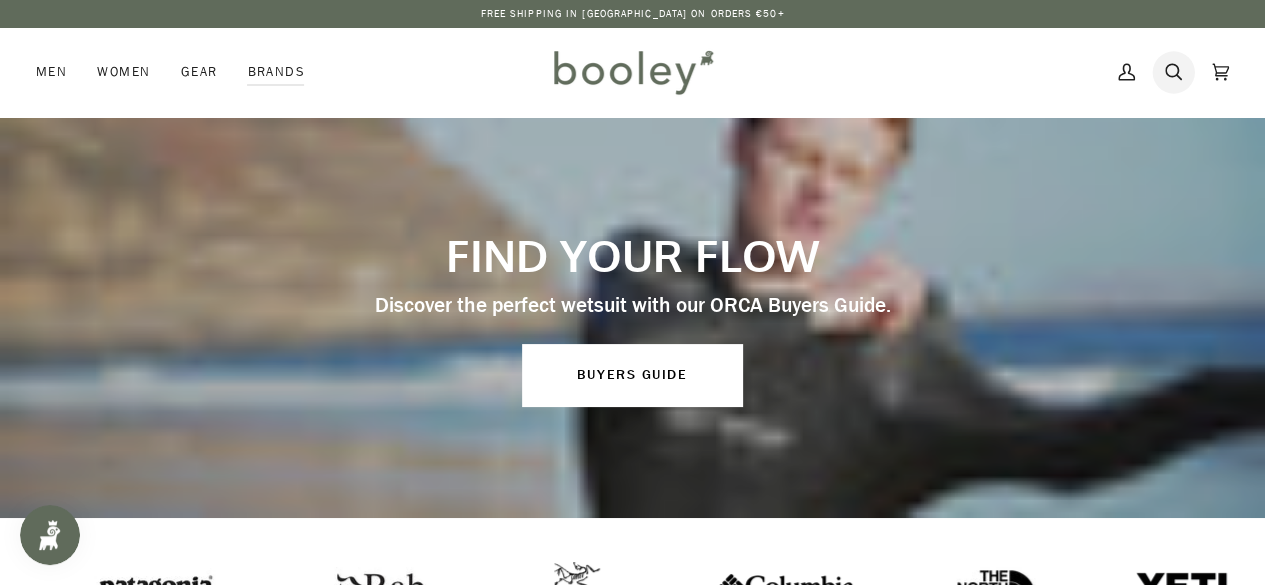 click 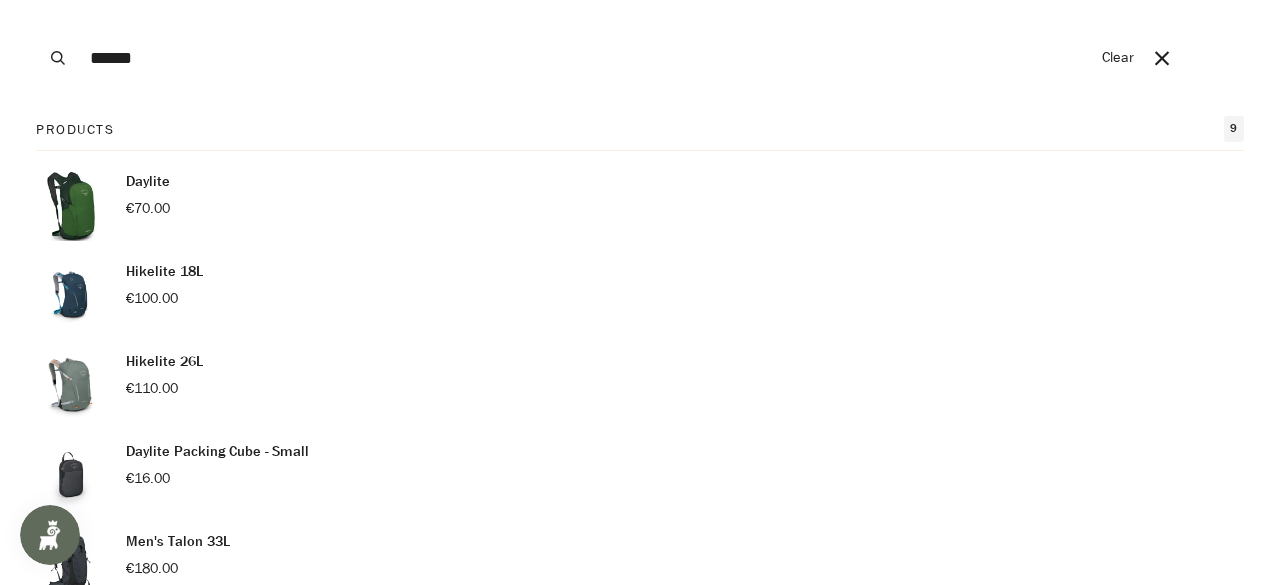 type on "******" 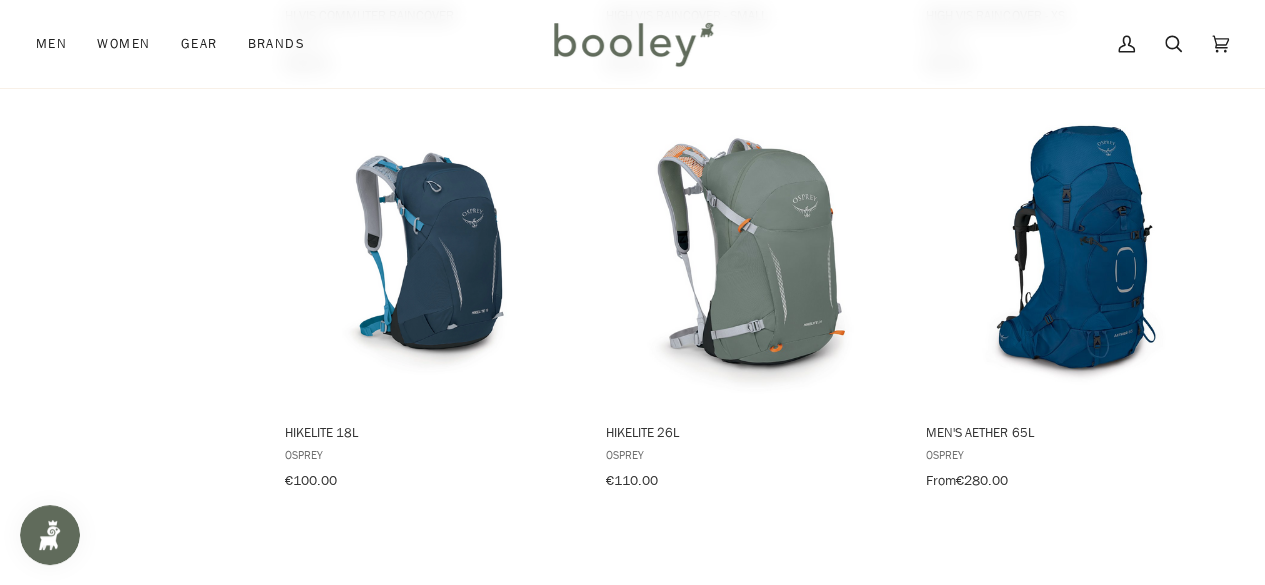 scroll, scrollTop: 2360, scrollLeft: 0, axis: vertical 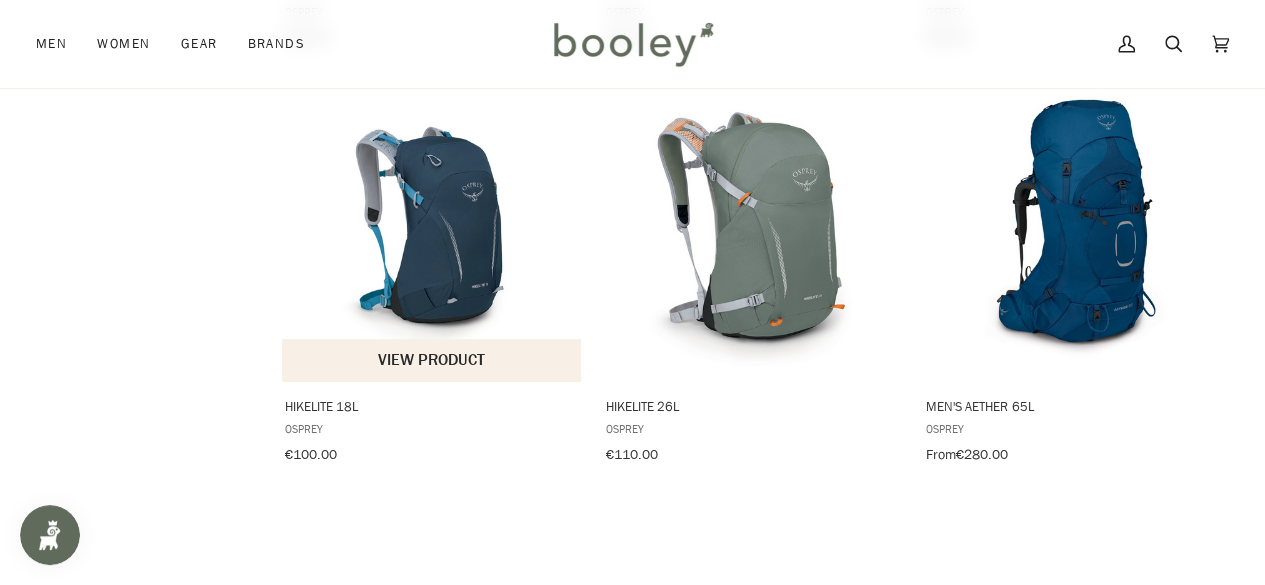 click at bounding box center (433, 232) 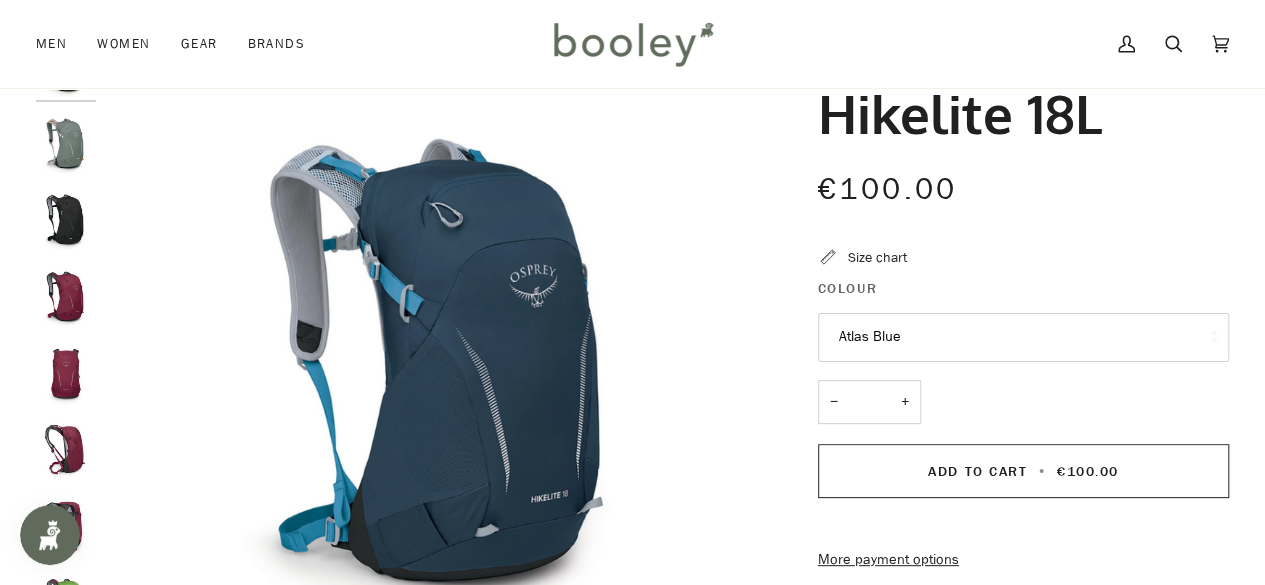 scroll, scrollTop: 120, scrollLeft: 0, axis: vertical 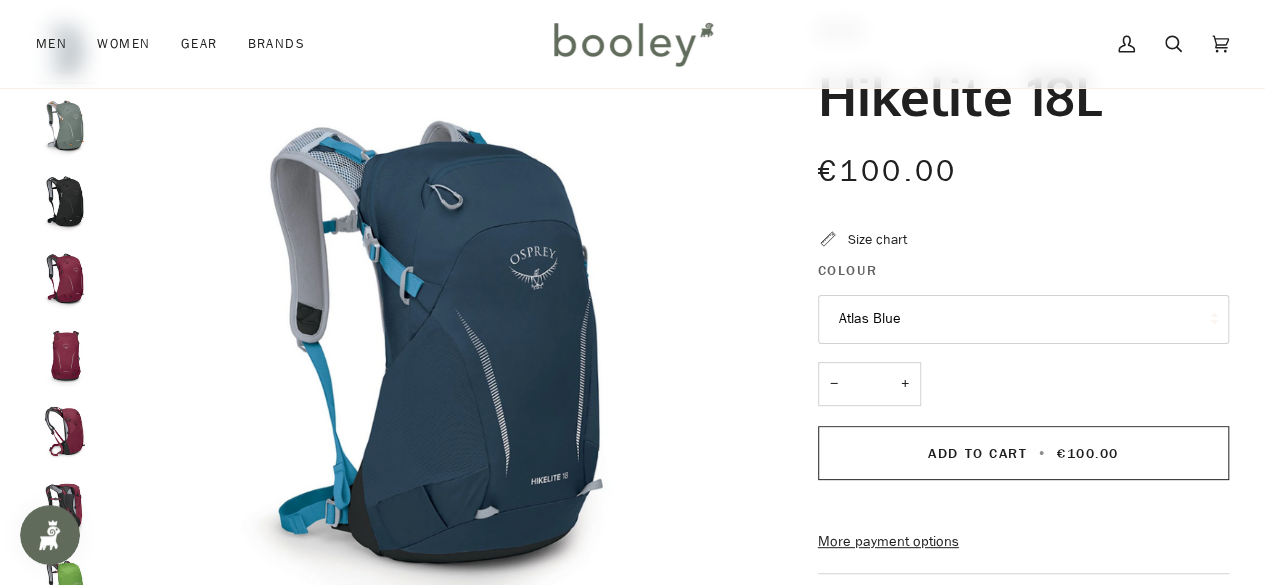 click on "Atlas Blue" at bounding box center [1023, 319] 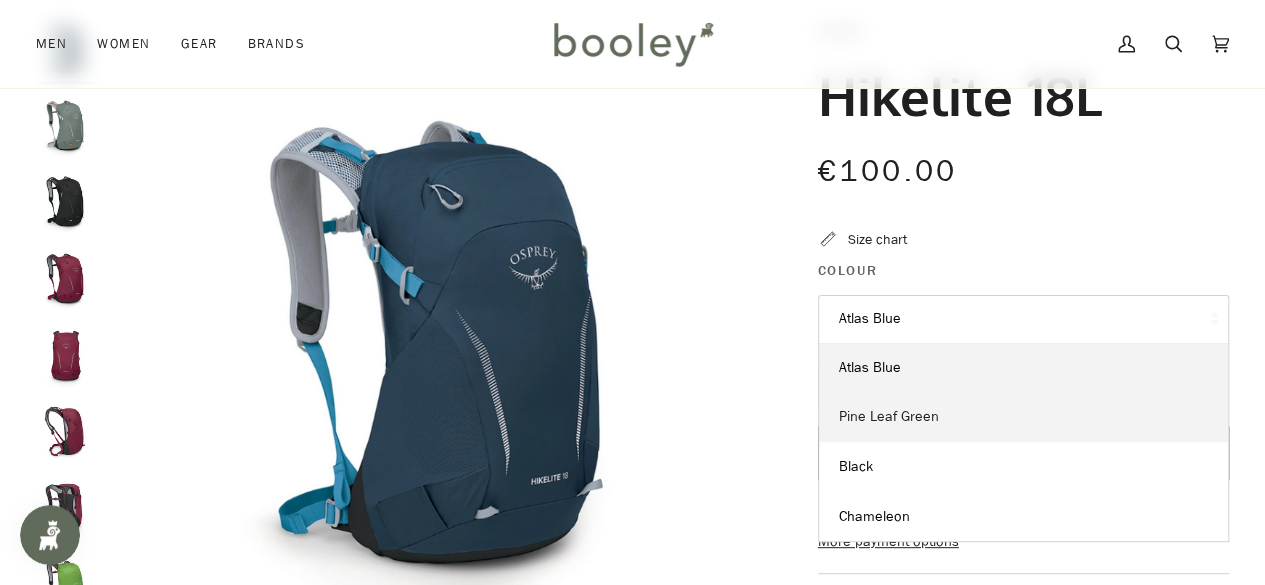 click on "Pine Leaf Green" at bounding box center (1023, 417) 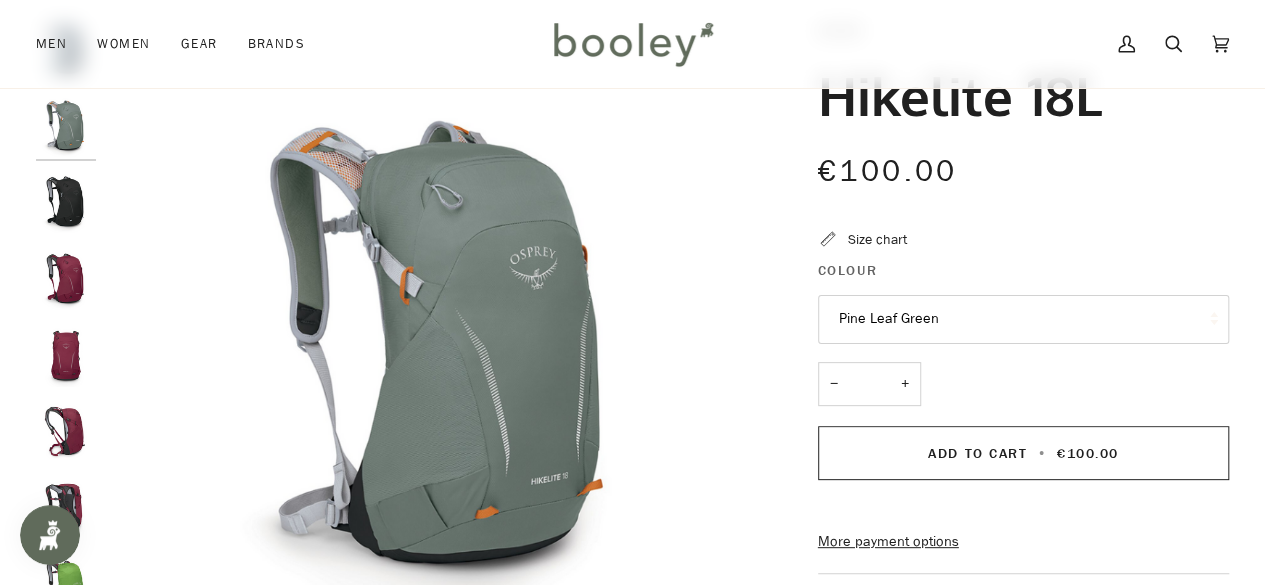 click on "Osprey
Hikelite 18L
€100.00
Sale
•
Save
Size chart
Colour
Pine Leaf Green
Atlas Blue" at bounding box center (1005, 476) 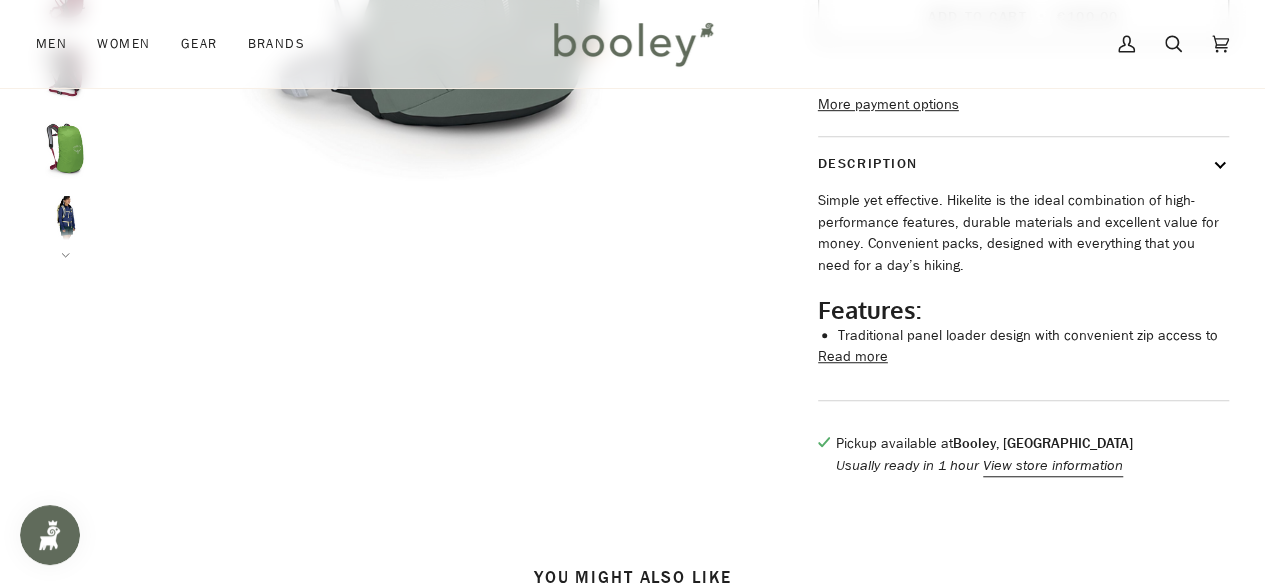 scroll, scrollTop: 560, scrollLeft: 0, axis: vertical 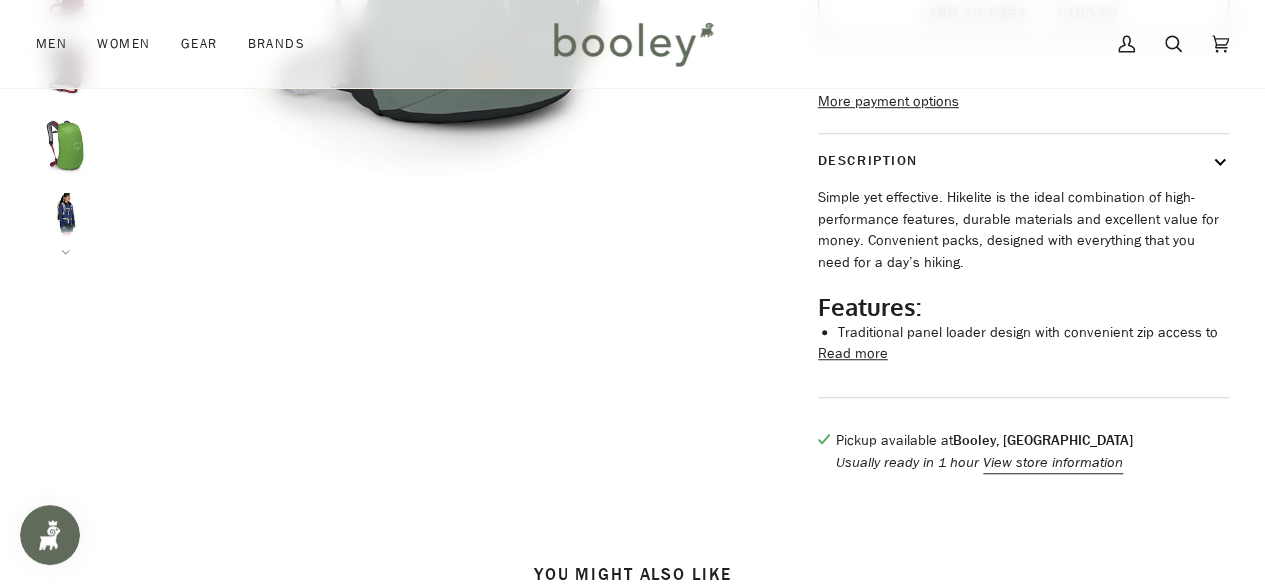 click on "Read more" at bounding box center (853, 354) 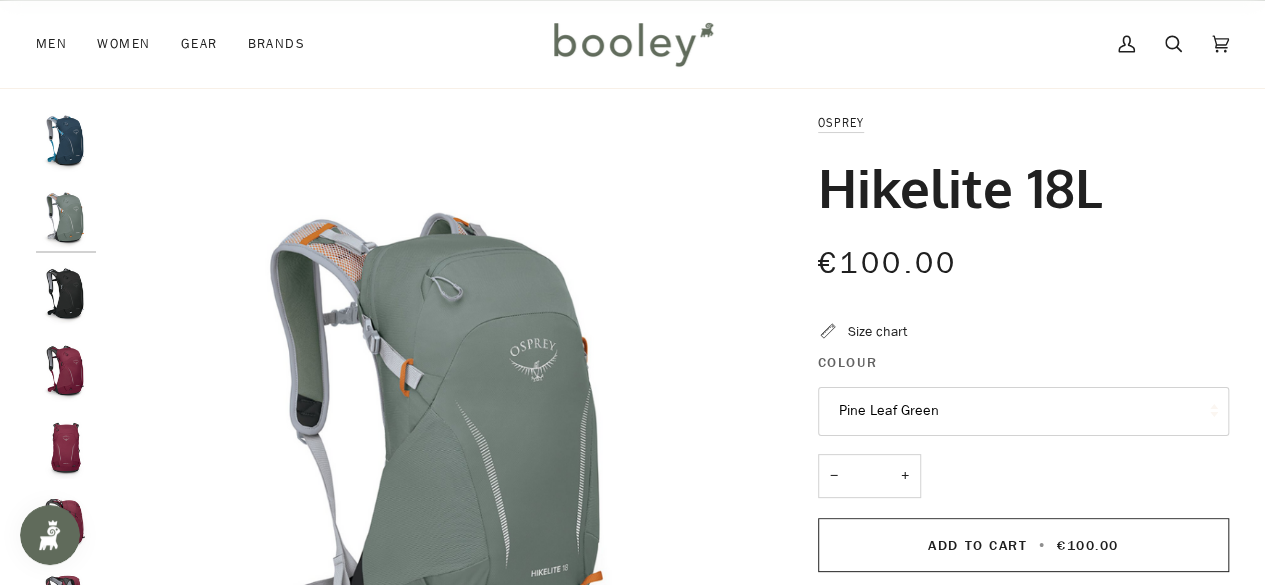 scroll, scrollTop: 0, scrollLeft: 0, axis: both 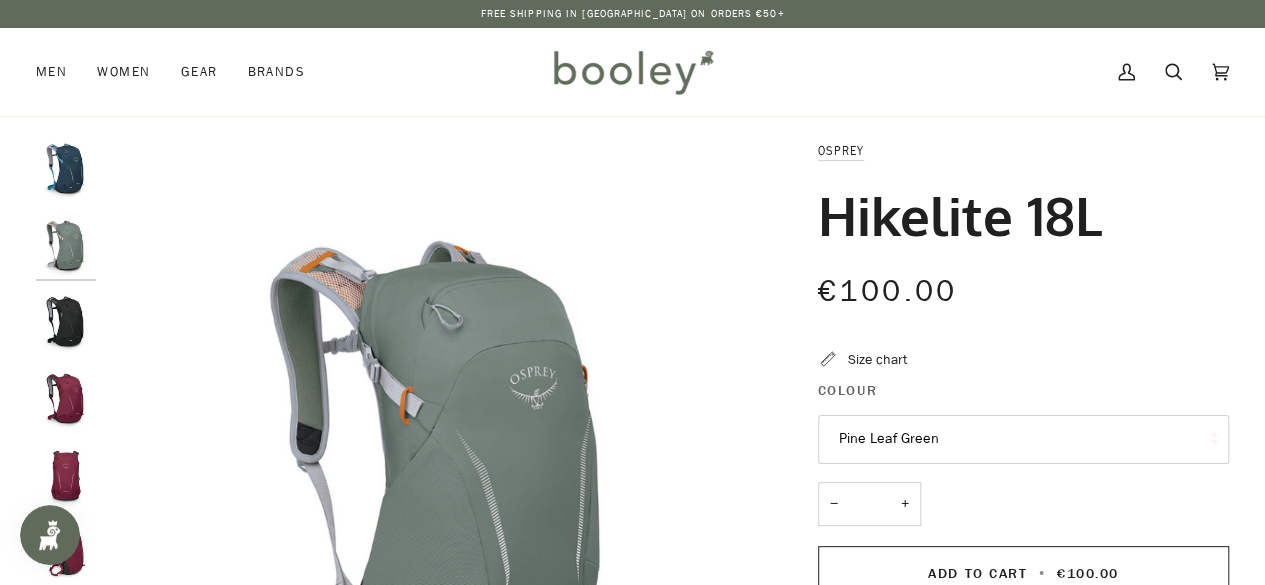 click at bounding box center (66, 170) 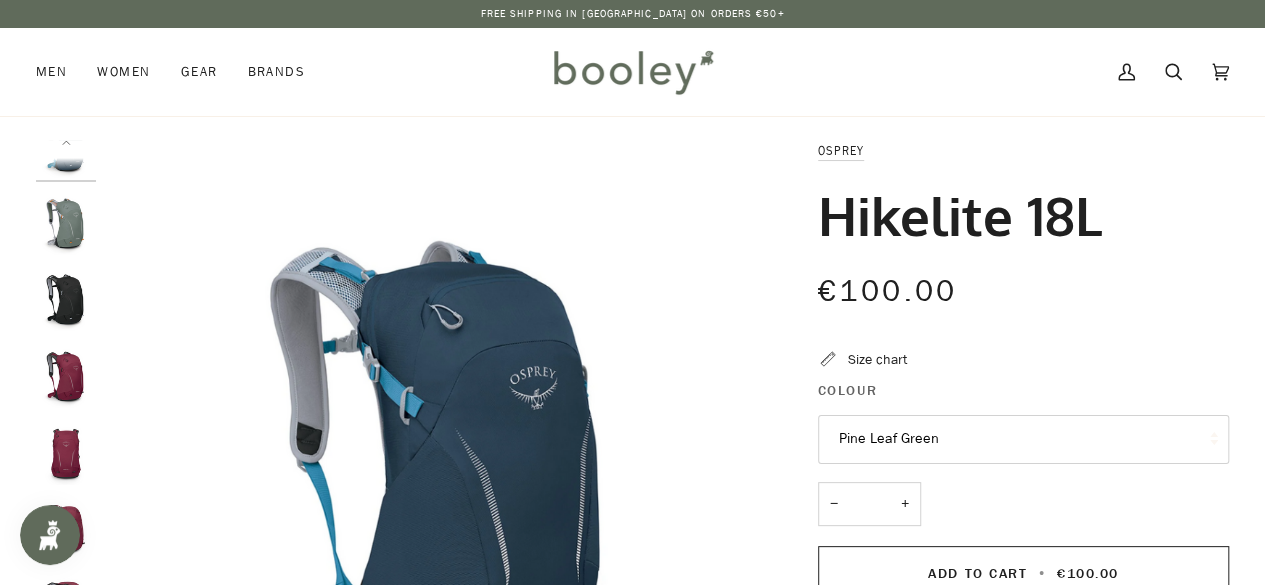 scroll, scrollTop: 0, scrollLeft: 0, axis: both 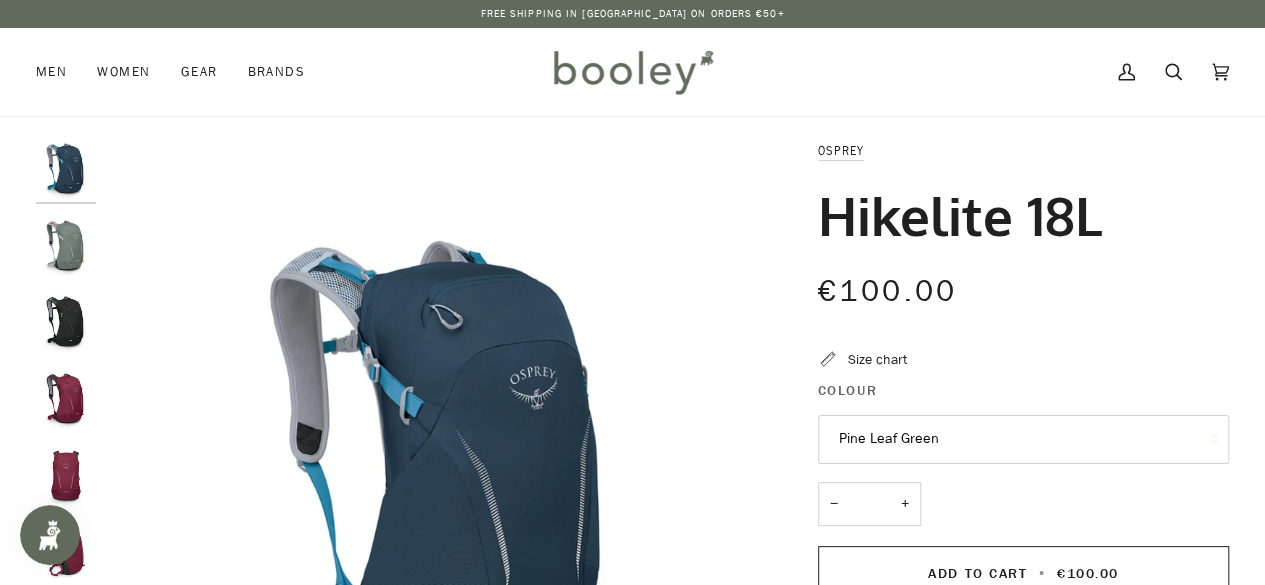 click on "€100.00
Sale
•
Save" at bounding box center (1023, 290) 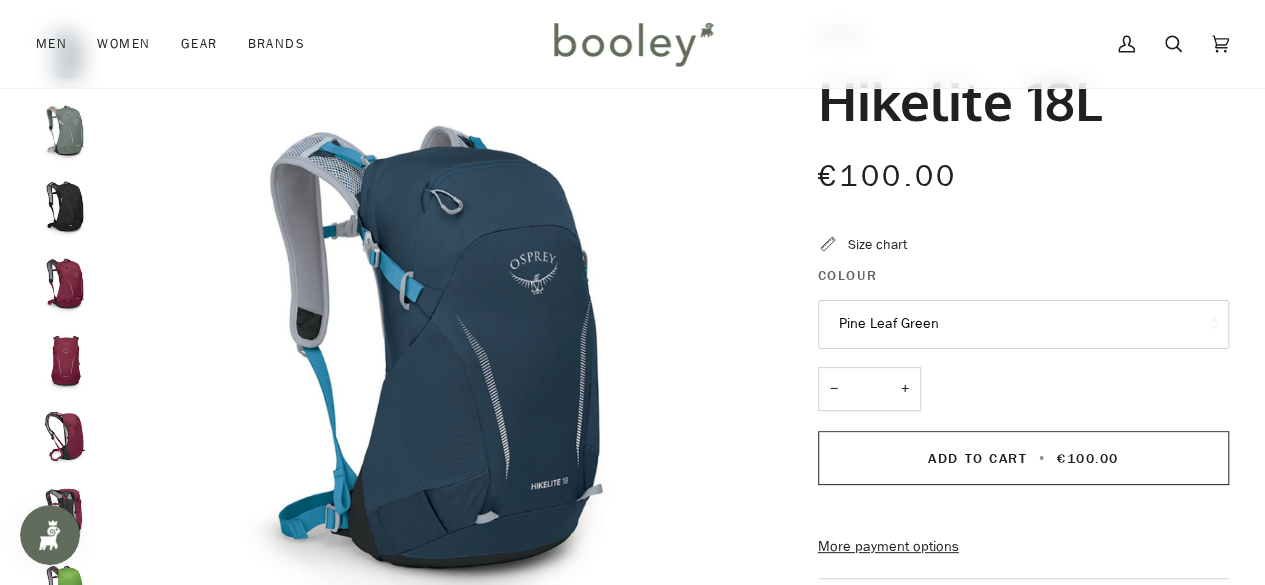 scroll, scrollTop: 120, scrollLeft: 0, axis: vertical 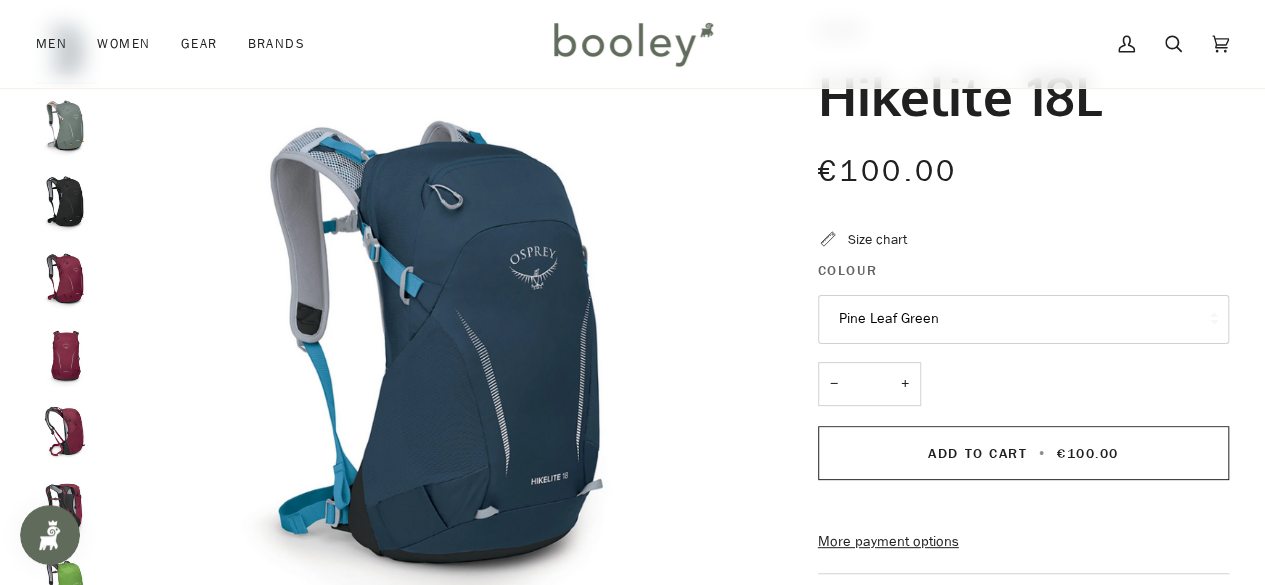 click at bounding box center [66, 127] 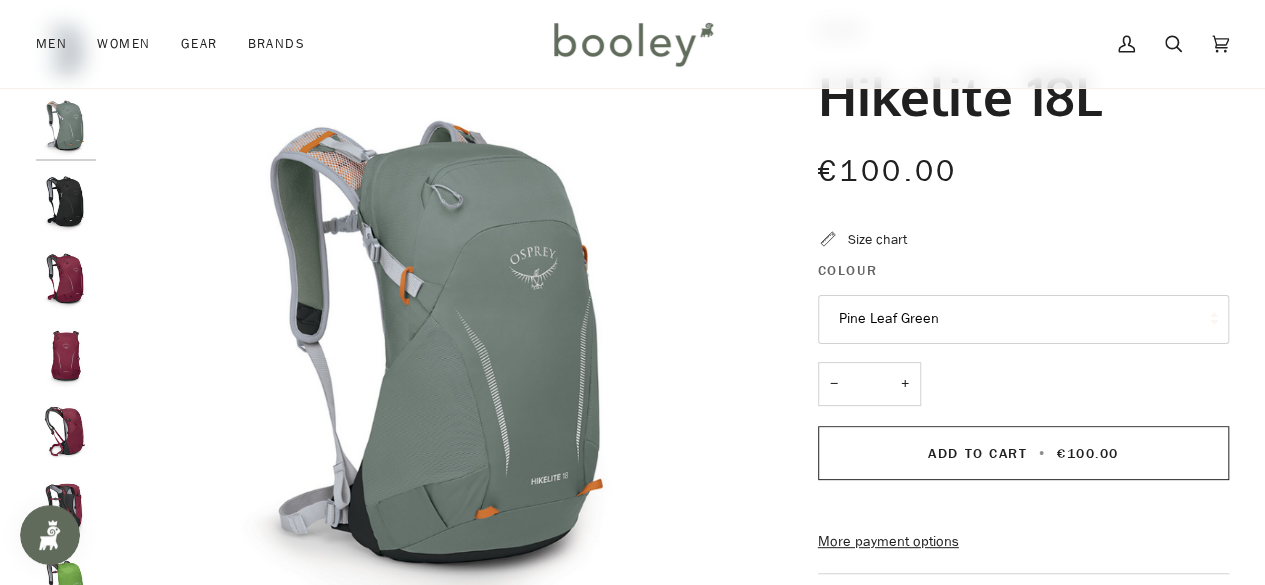 click at bounding box center (66, 203) 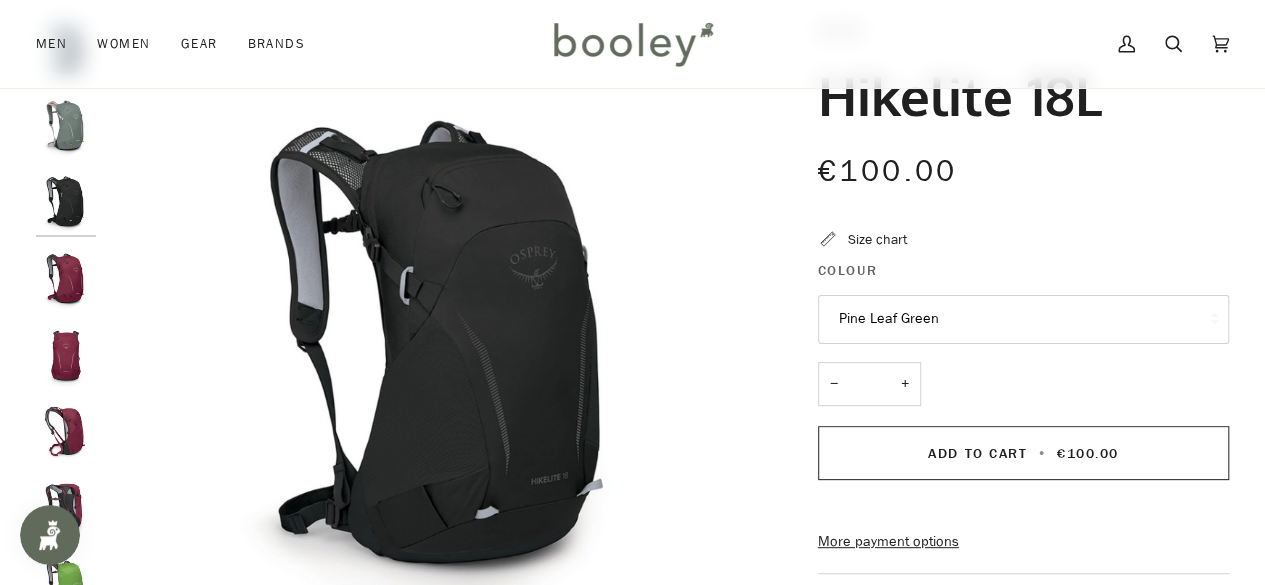 click at bounding box center [66, 280] 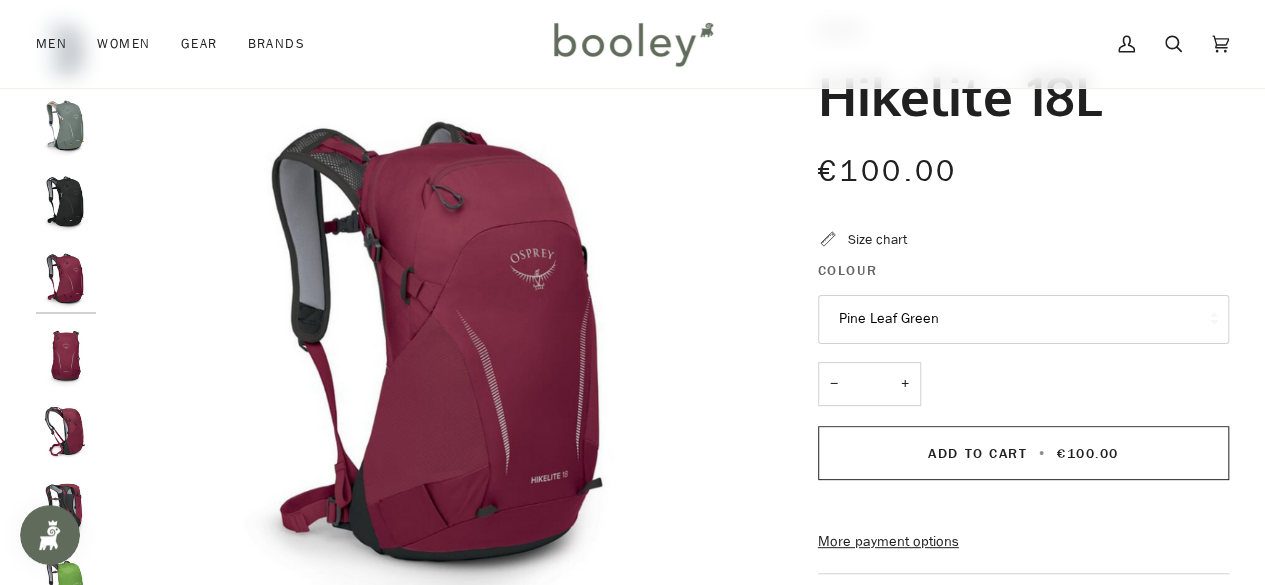 click at bounding box center (66, 357) 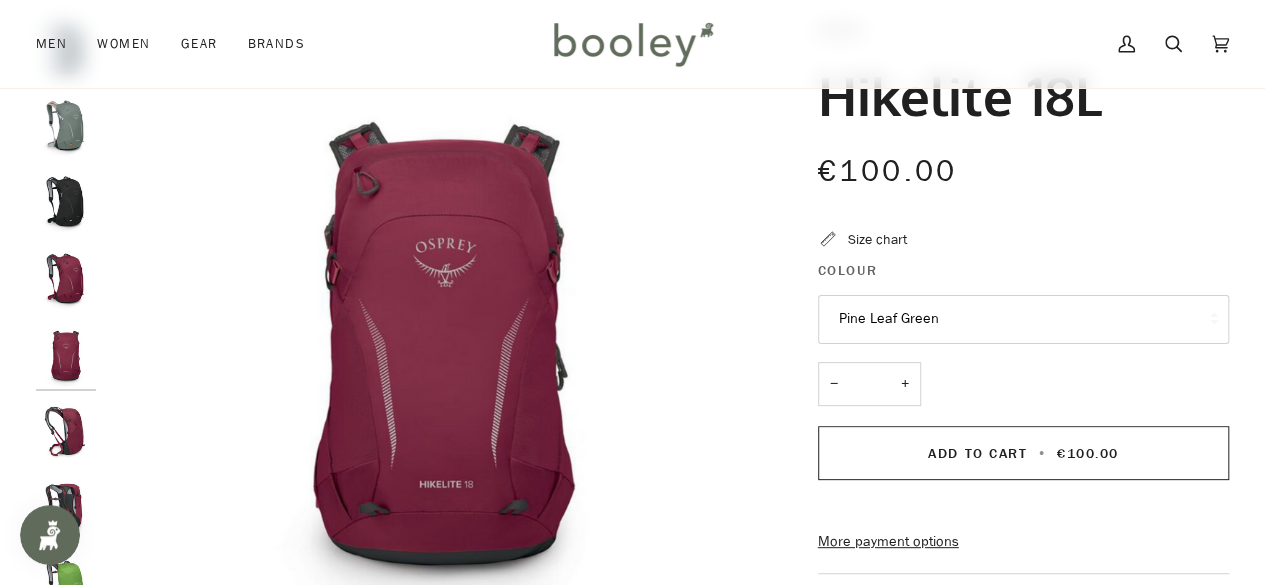 click at bounding box center [66, 433] 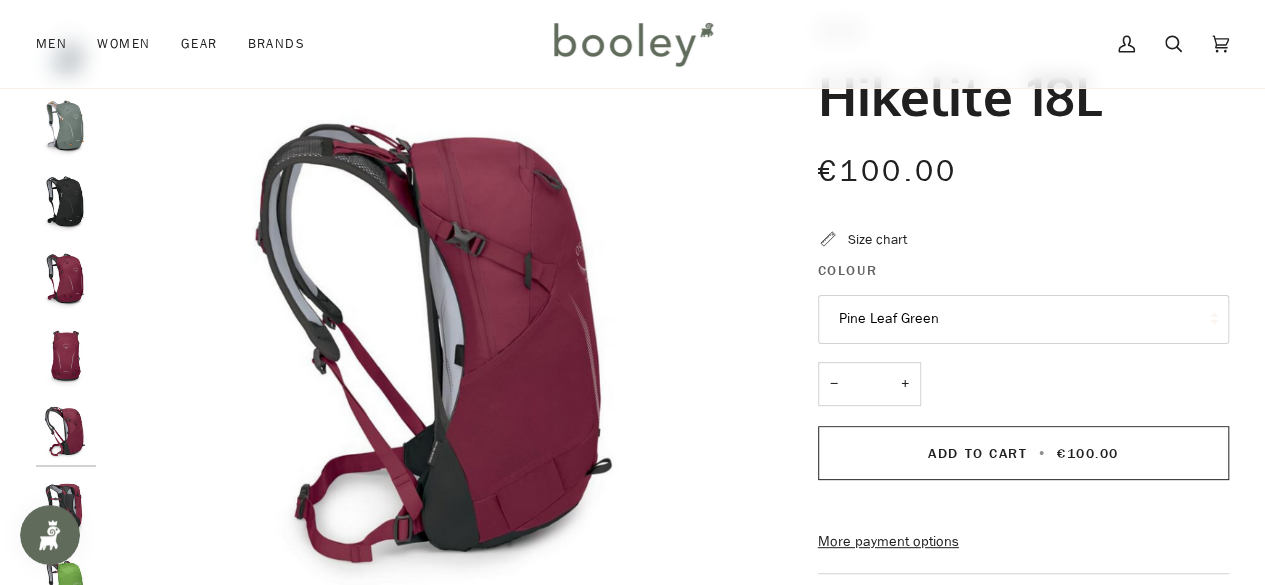 scroll, scrollTop: 74, scrollLeft: 0, axis: vertical 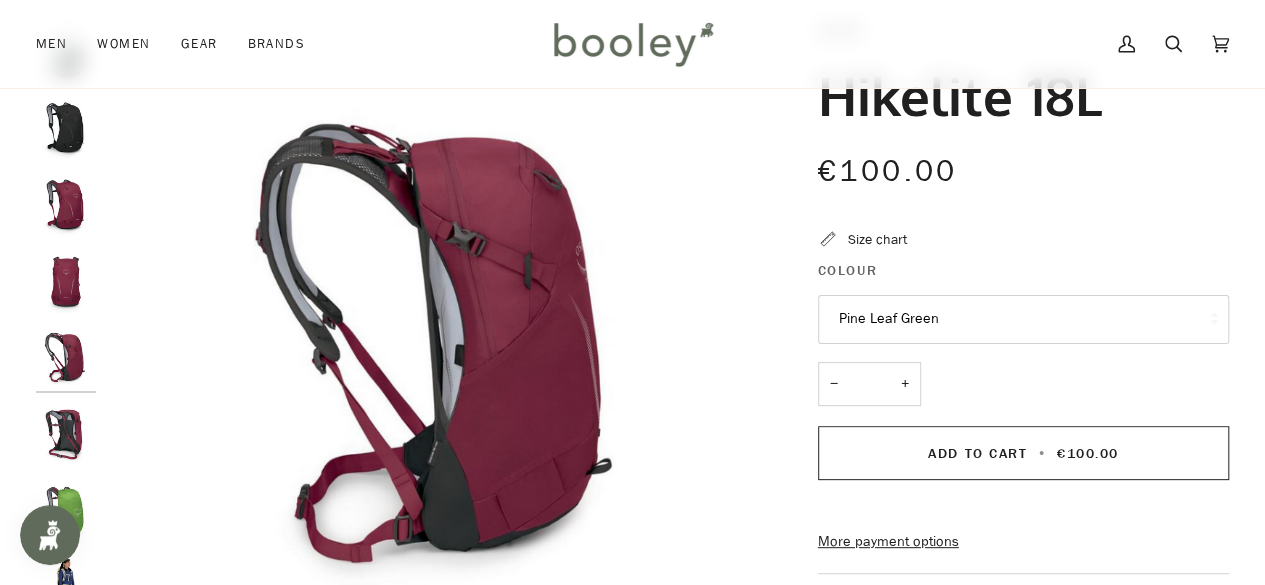 click at bounding box center [66, 436] 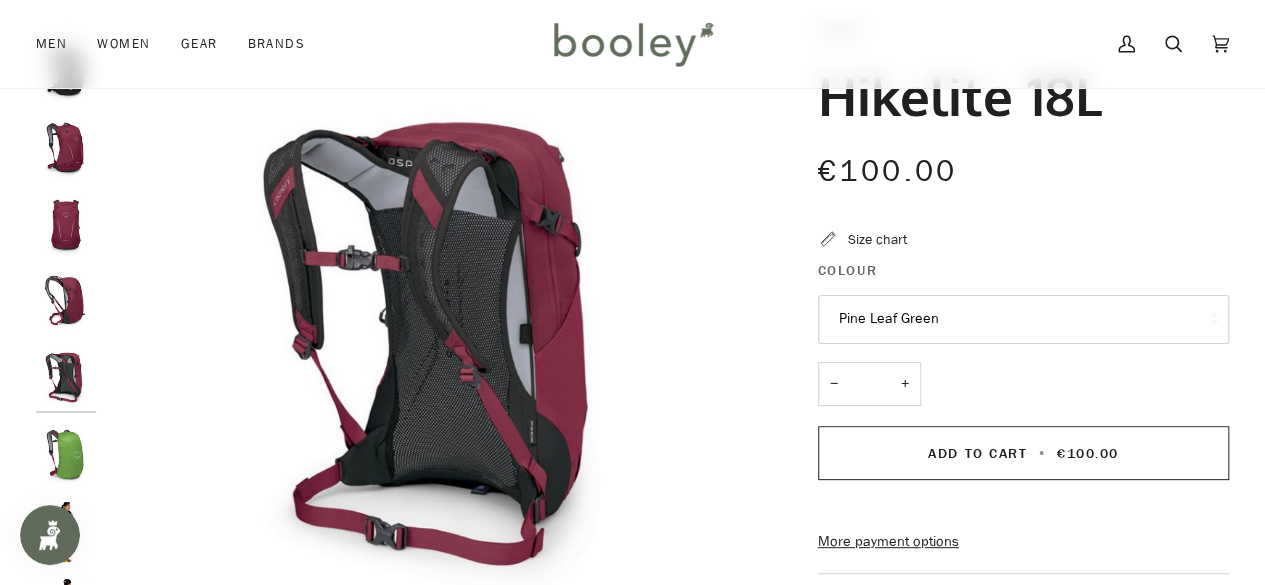 scroll, scrollTop: 150, scrollLeft: 0, axis: vertical 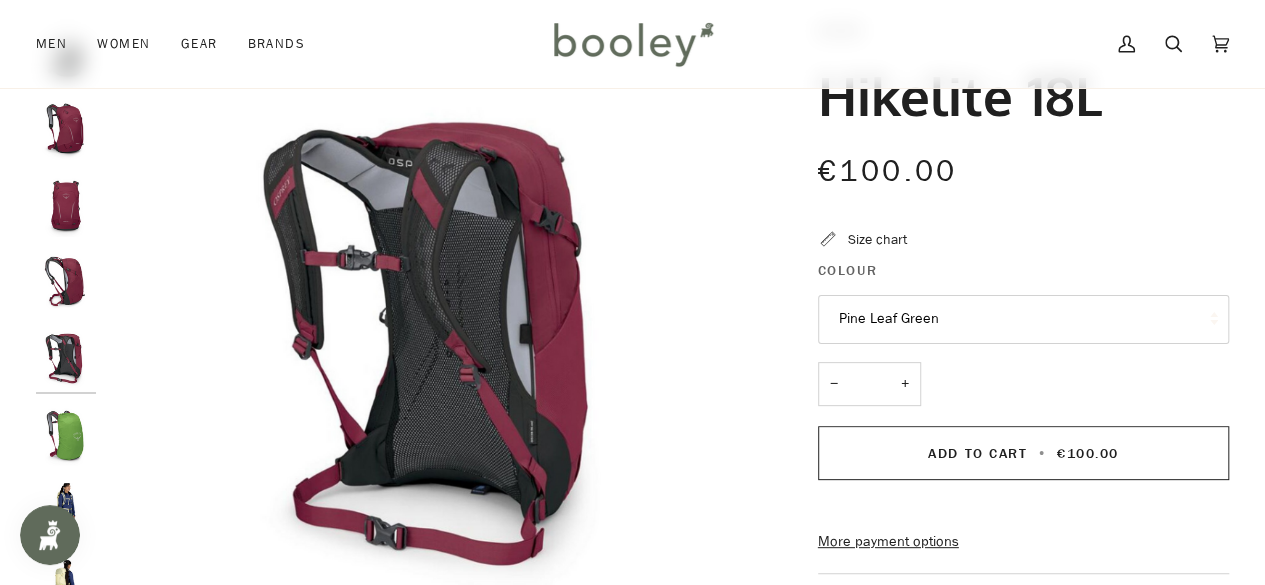 click at bounding box center [66, 437] 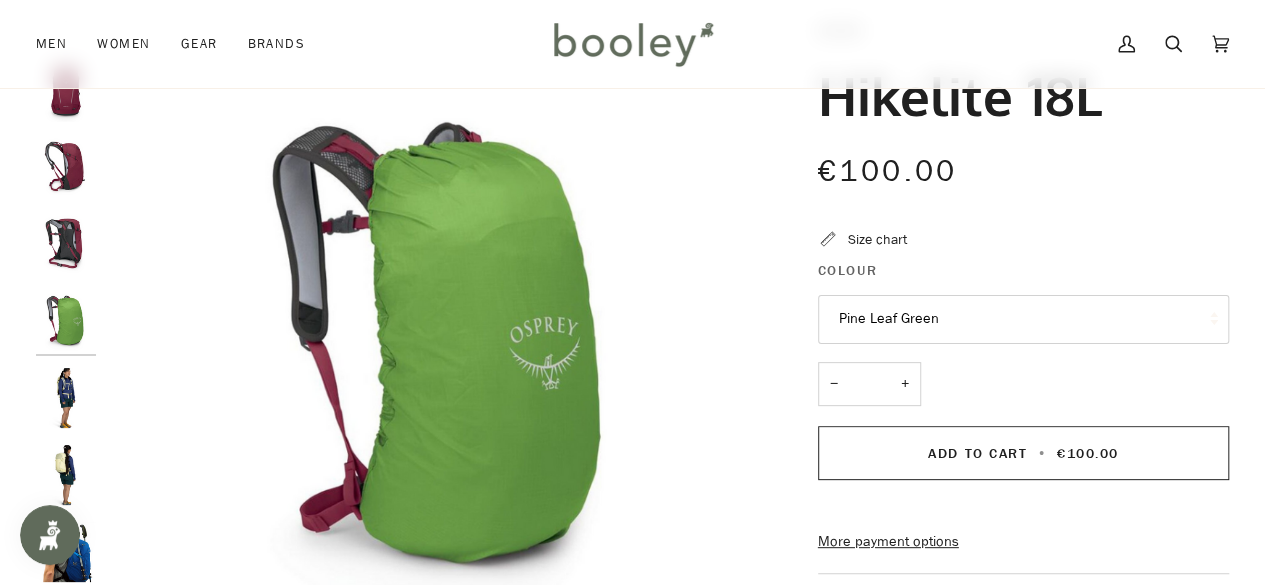 scroll, scrollTop: 305, scrollLeft: 0, axis: vertical 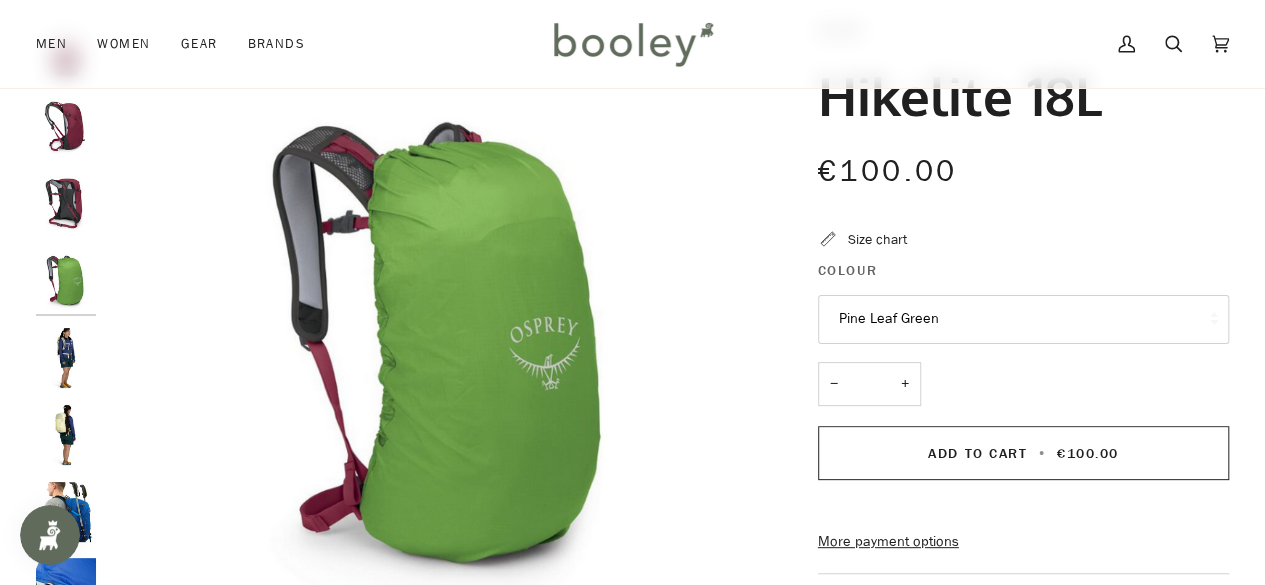 click at bounding box center (66, 358) 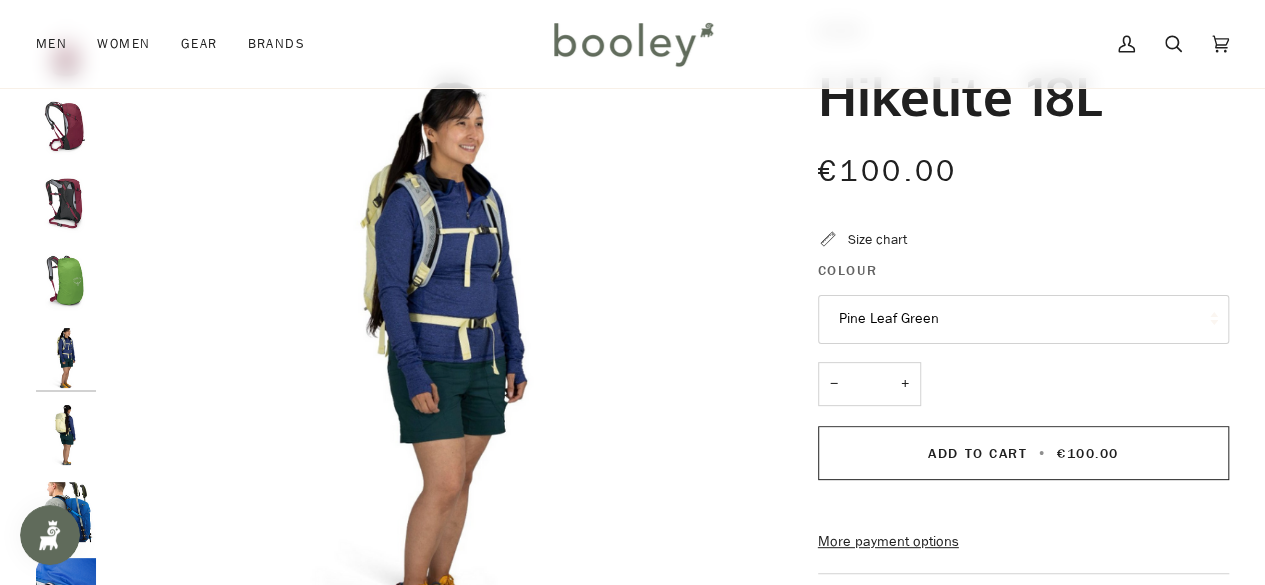 scroll, scrollTop: 303, scrollLeft: 0, axis: vertical 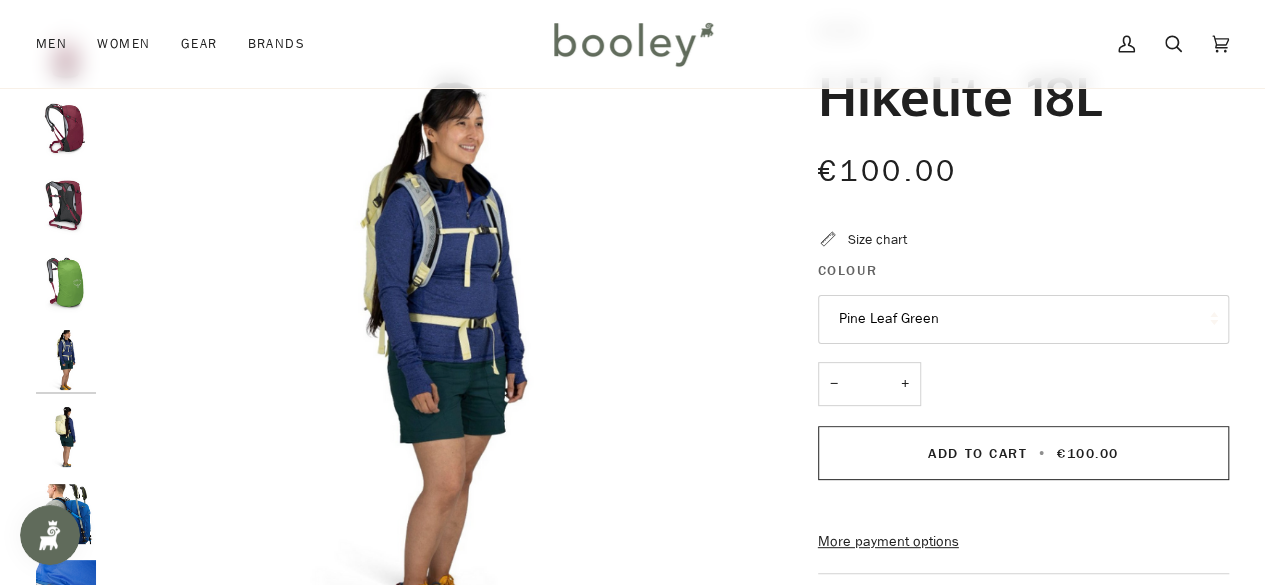 click at bounding box center (66, 437) 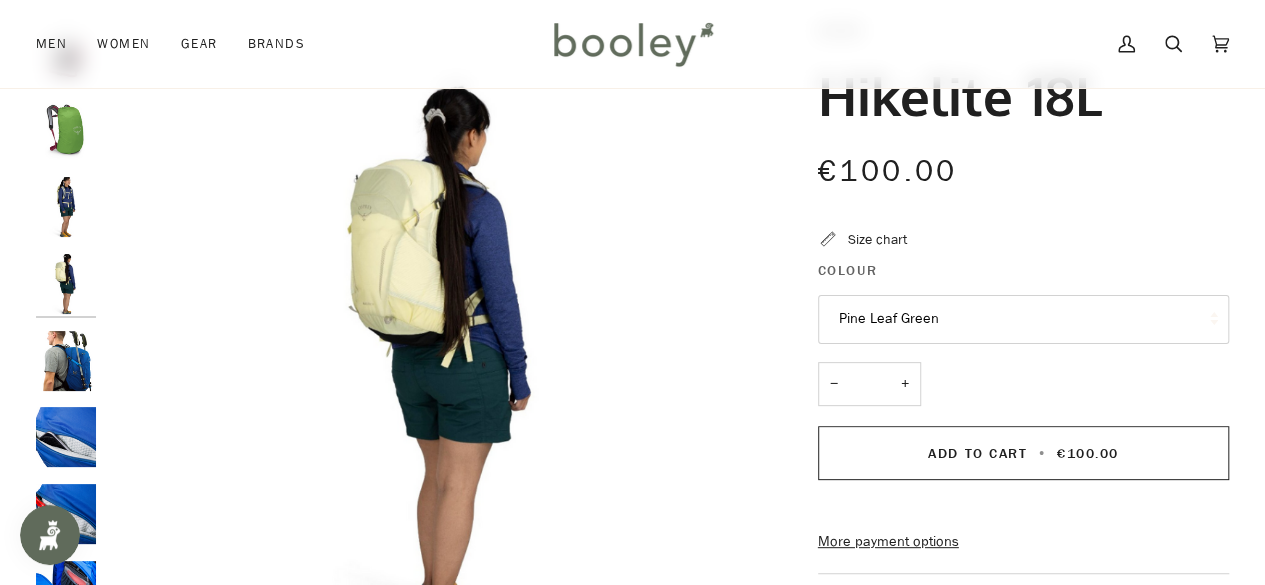 scroll, scrollTop: 459, scrollLeft: 0, axis: vertical 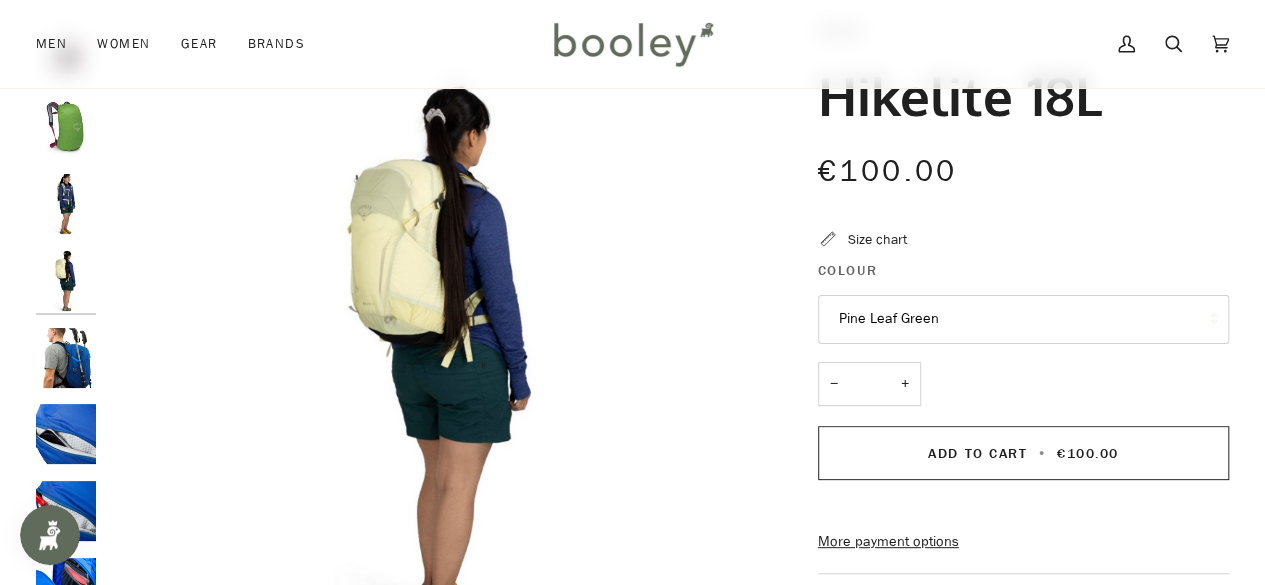 click at bounding box center (66, 358) 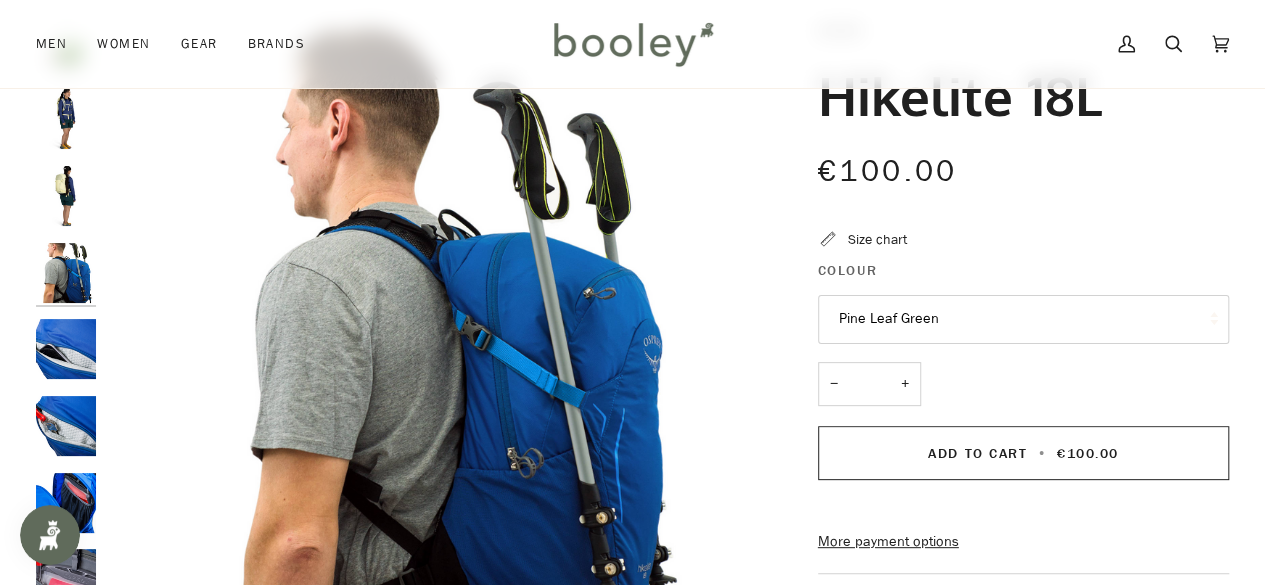 scroll, scrollTop: 575, scrollLeft: 0, axis: vertical 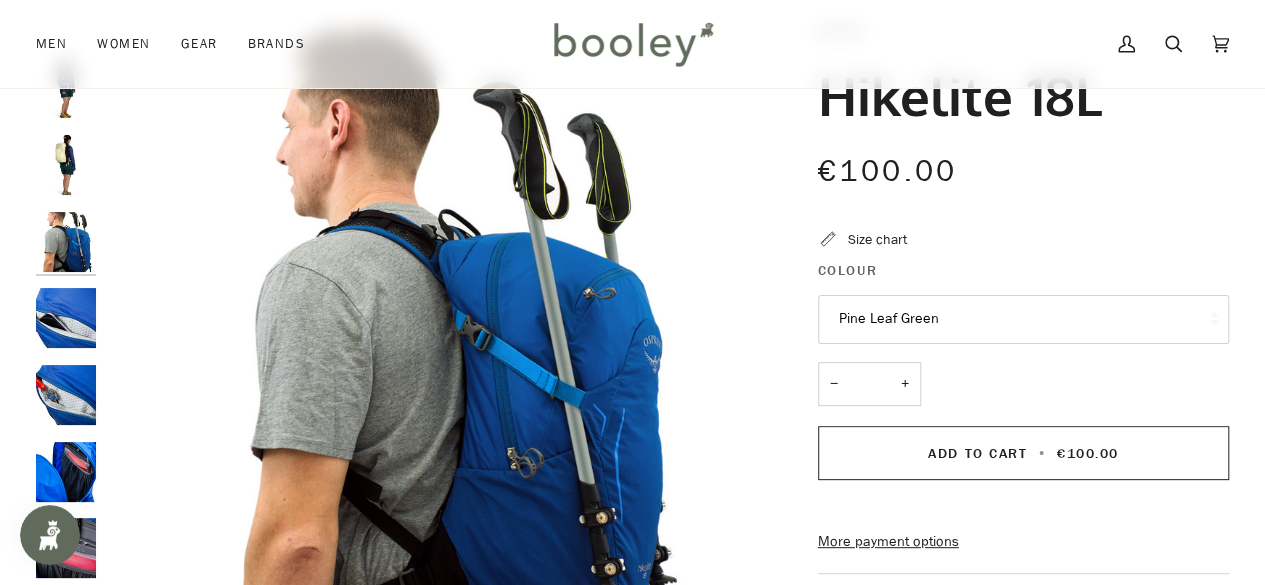 click at bounding box center (66, 318) 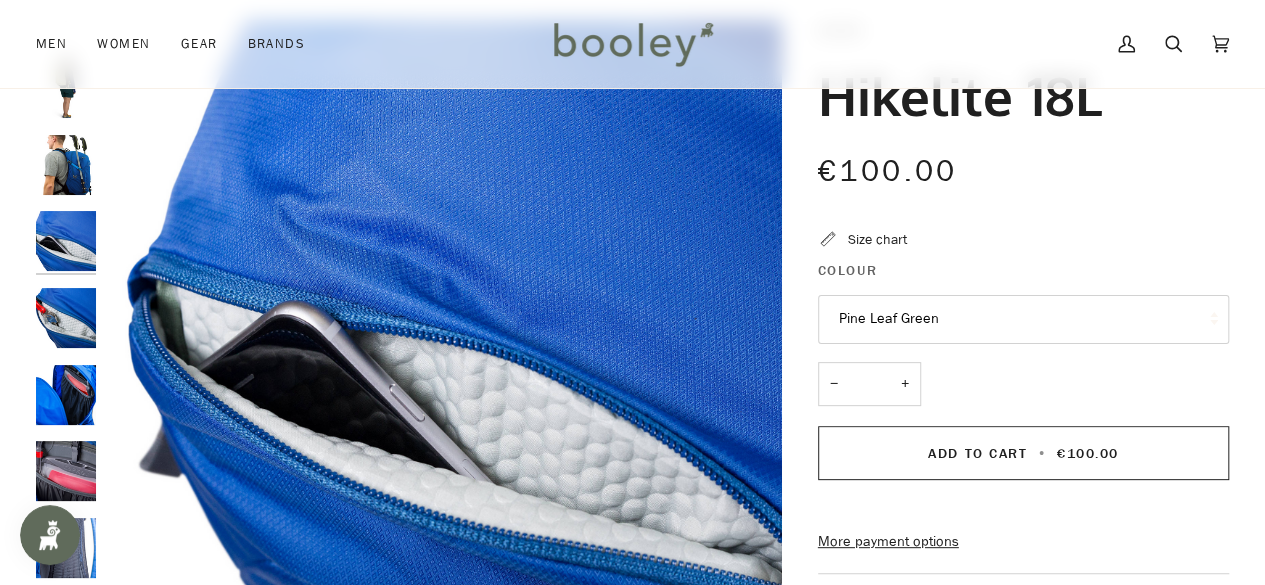 scroll, scrollTop: 692, scrollLeft: 0, axis: vertical 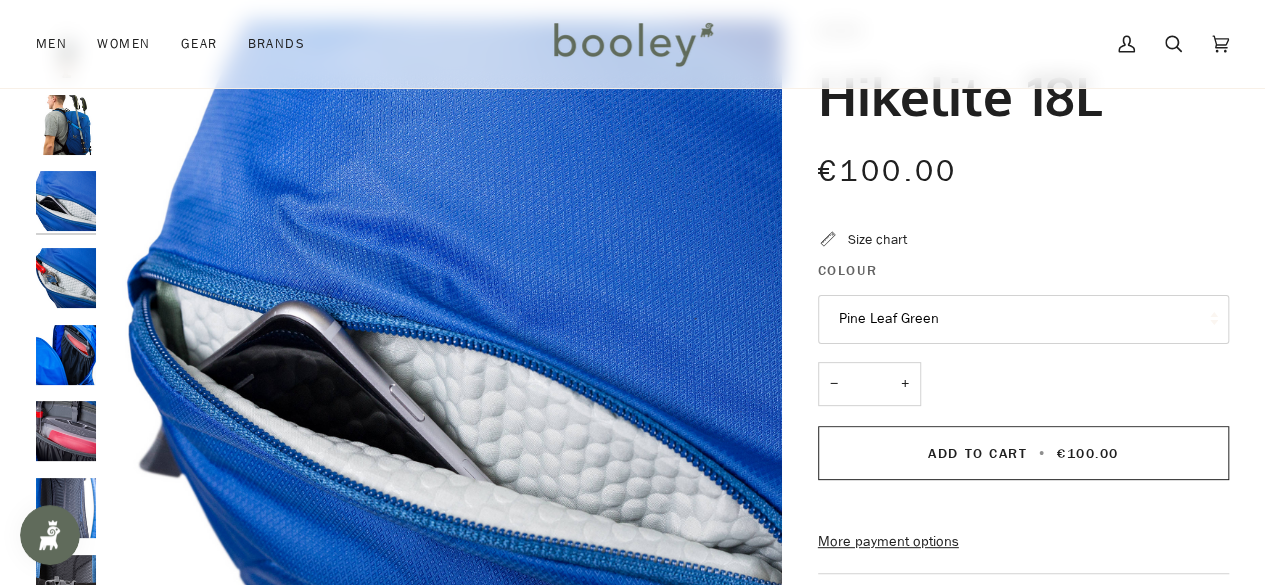 click at bounding box center [66, 355] 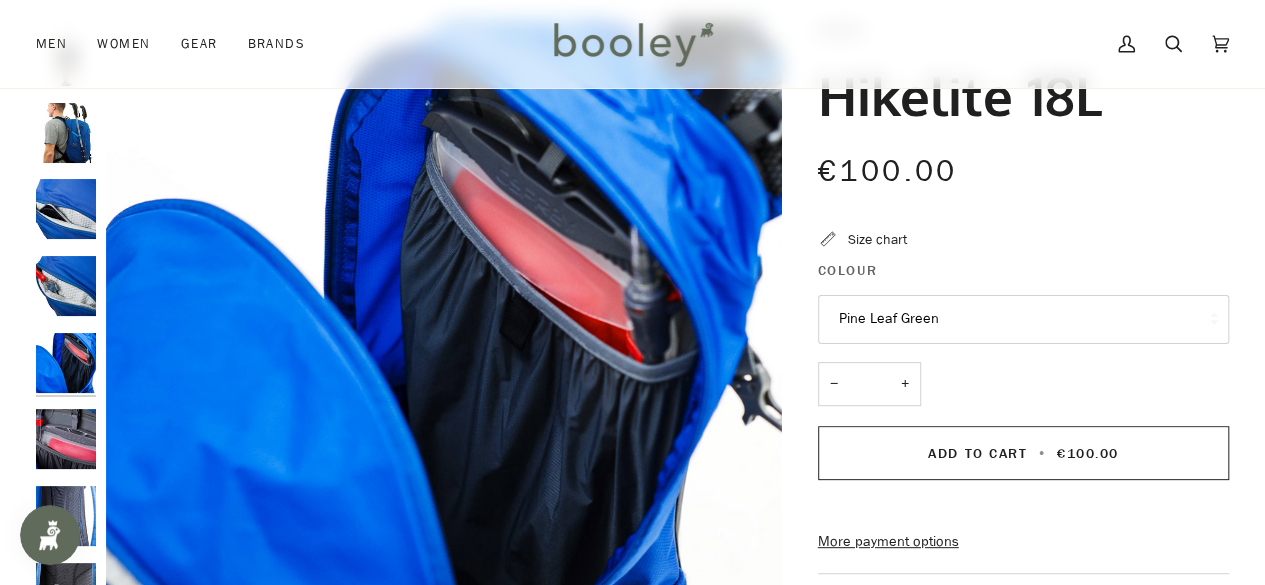 click at bounding box center (66, 439) 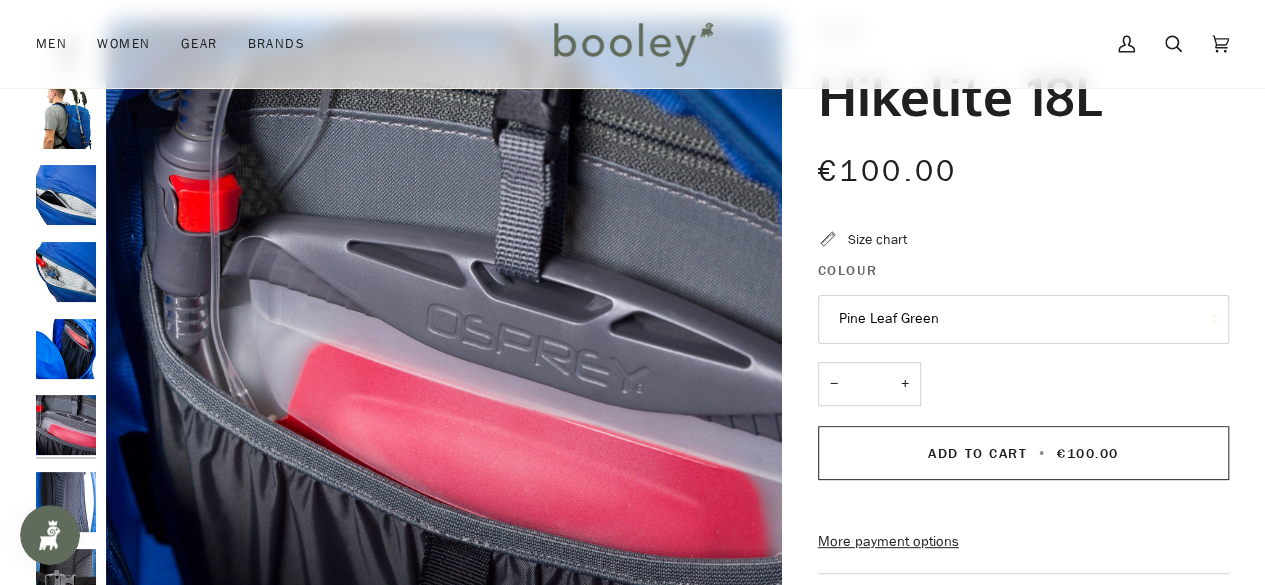 click at bounding box center [632, 1085] 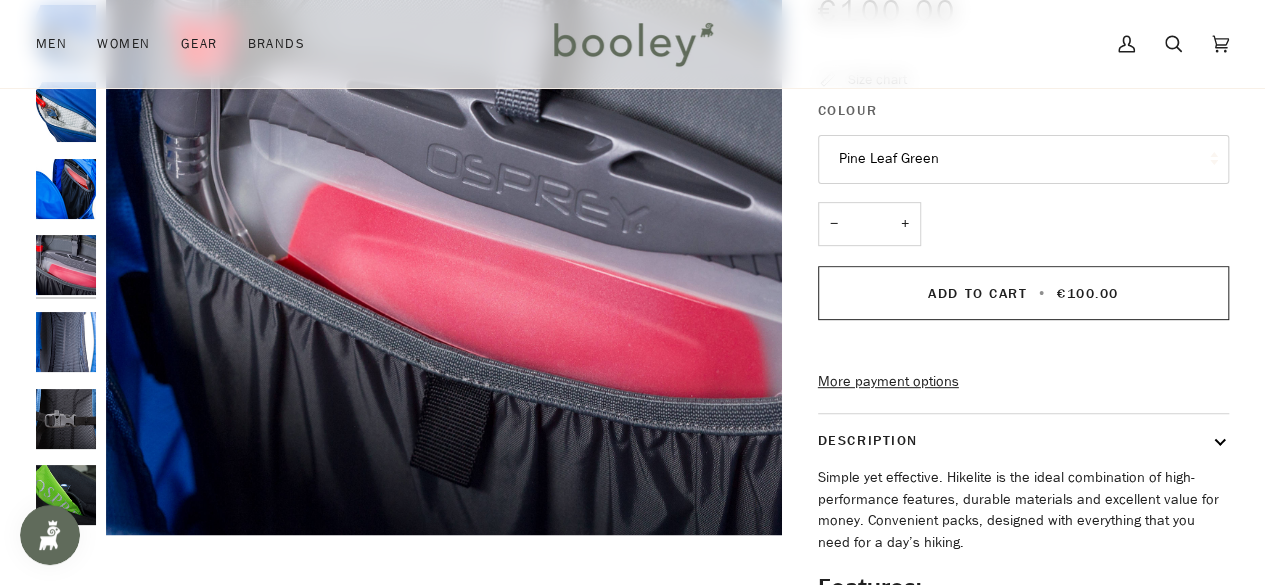 scroll, scrollTop: 320, scrollLeft: 0, axis: vertical 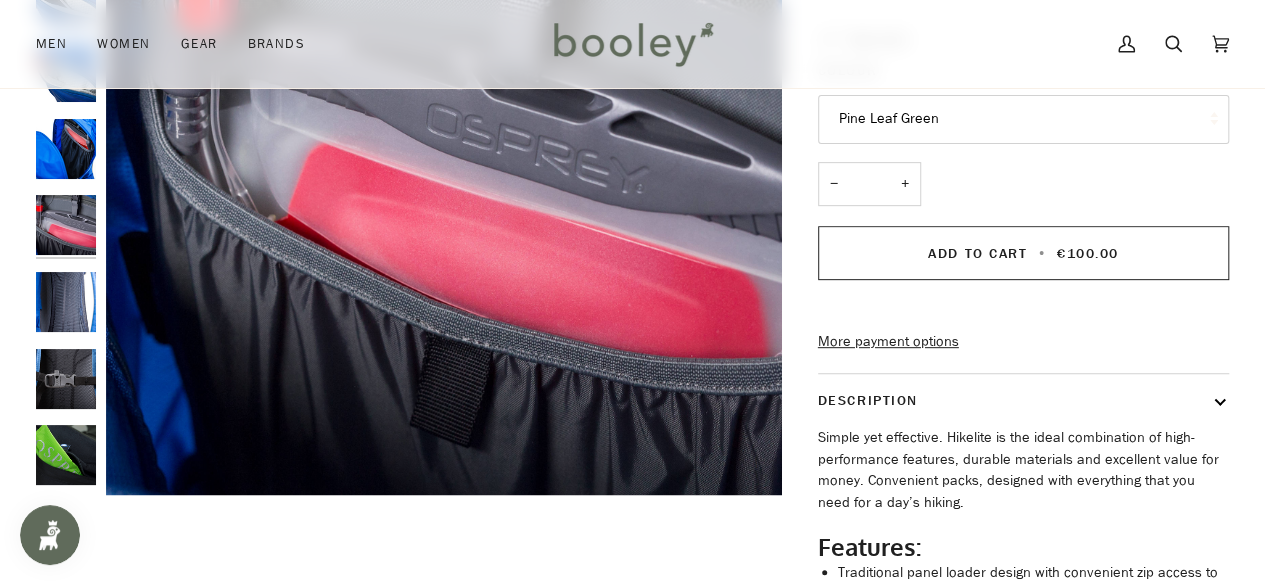 click at bounding box center (66, 302) 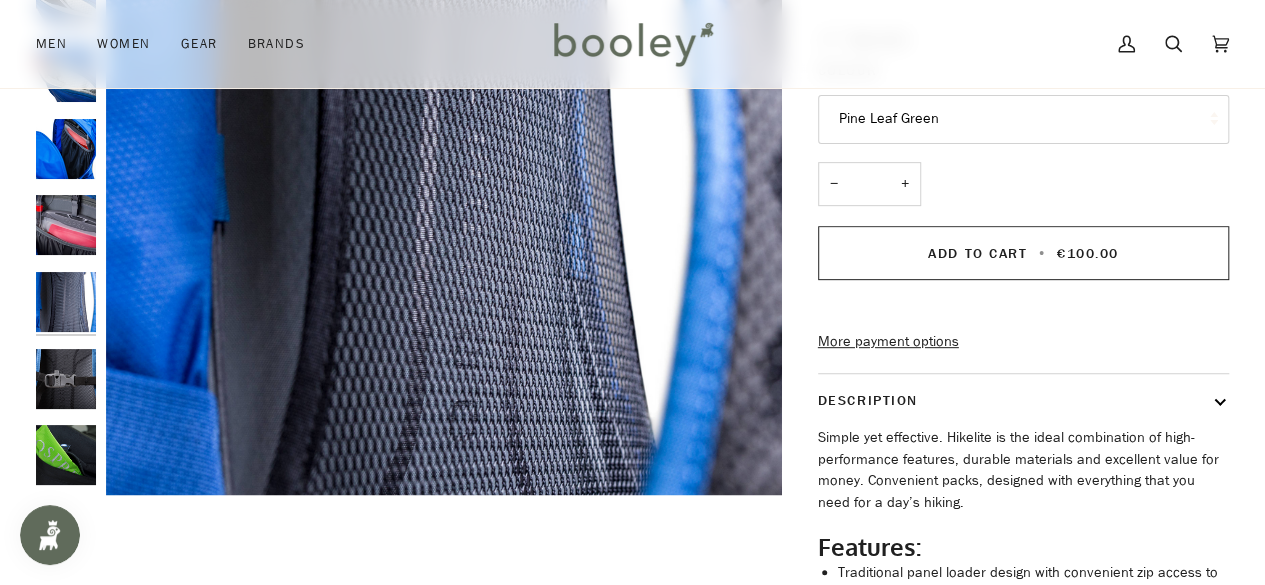 click at bounding box center [66, 379] 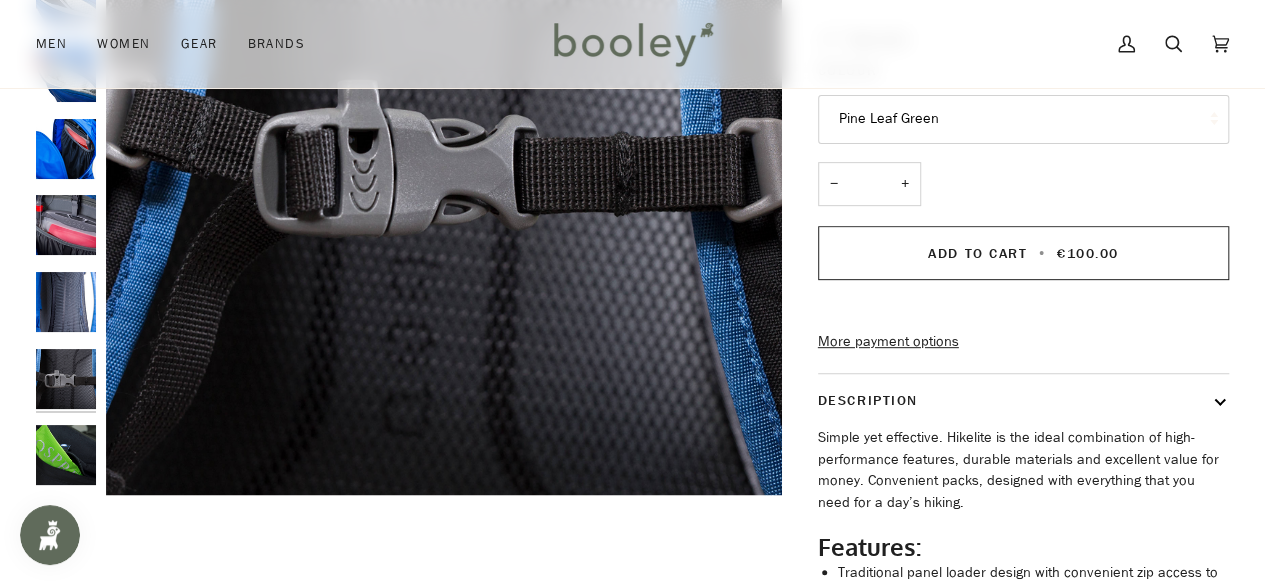 click at bounding box center [66, 455] 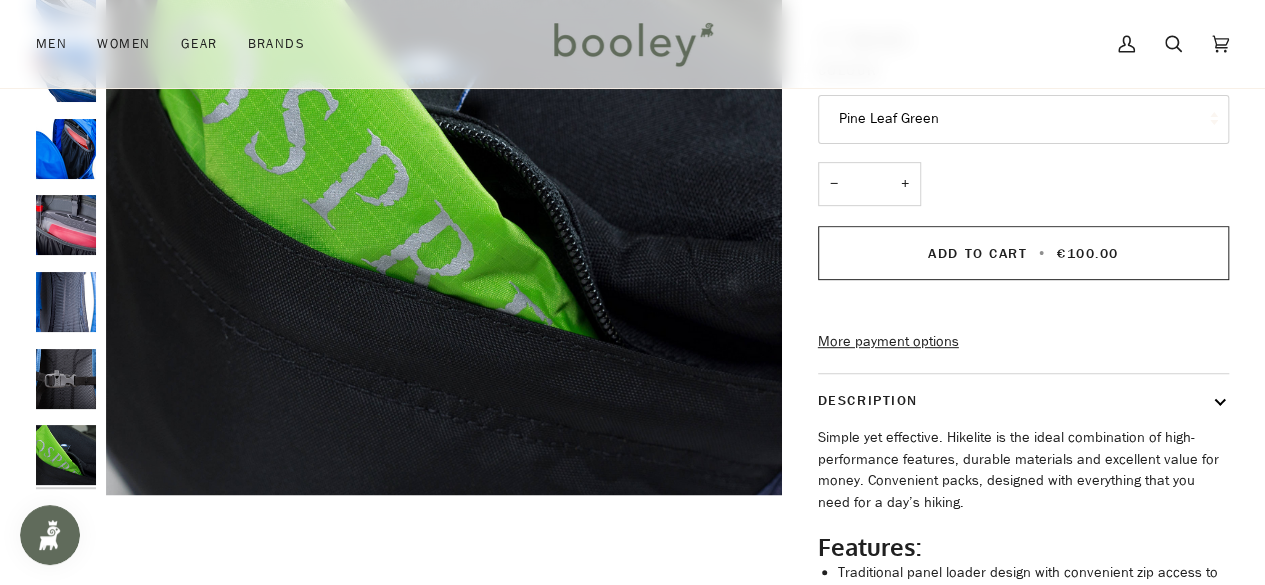 scroll, scrollTop: 658, scrollLeft: 0, axis: vertical 